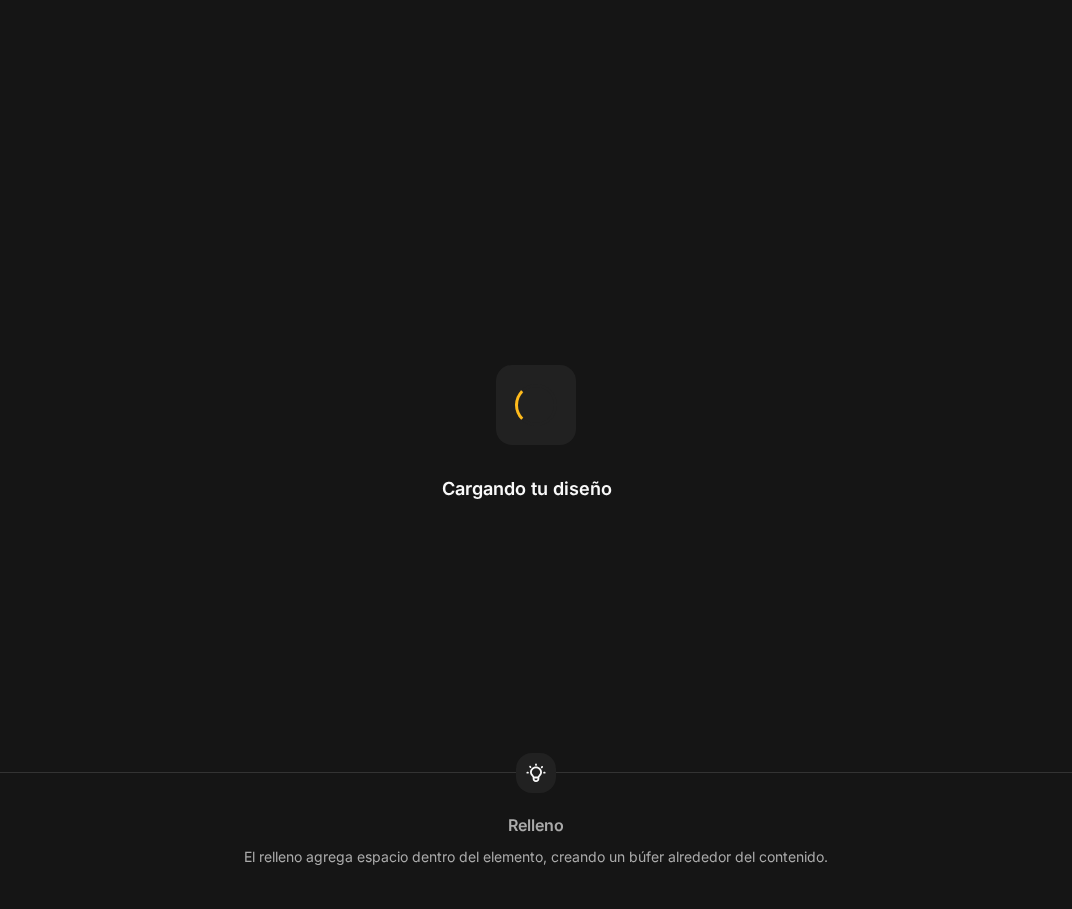 scroll, scrollTop: 0, scrollLeft: 0, axis: both 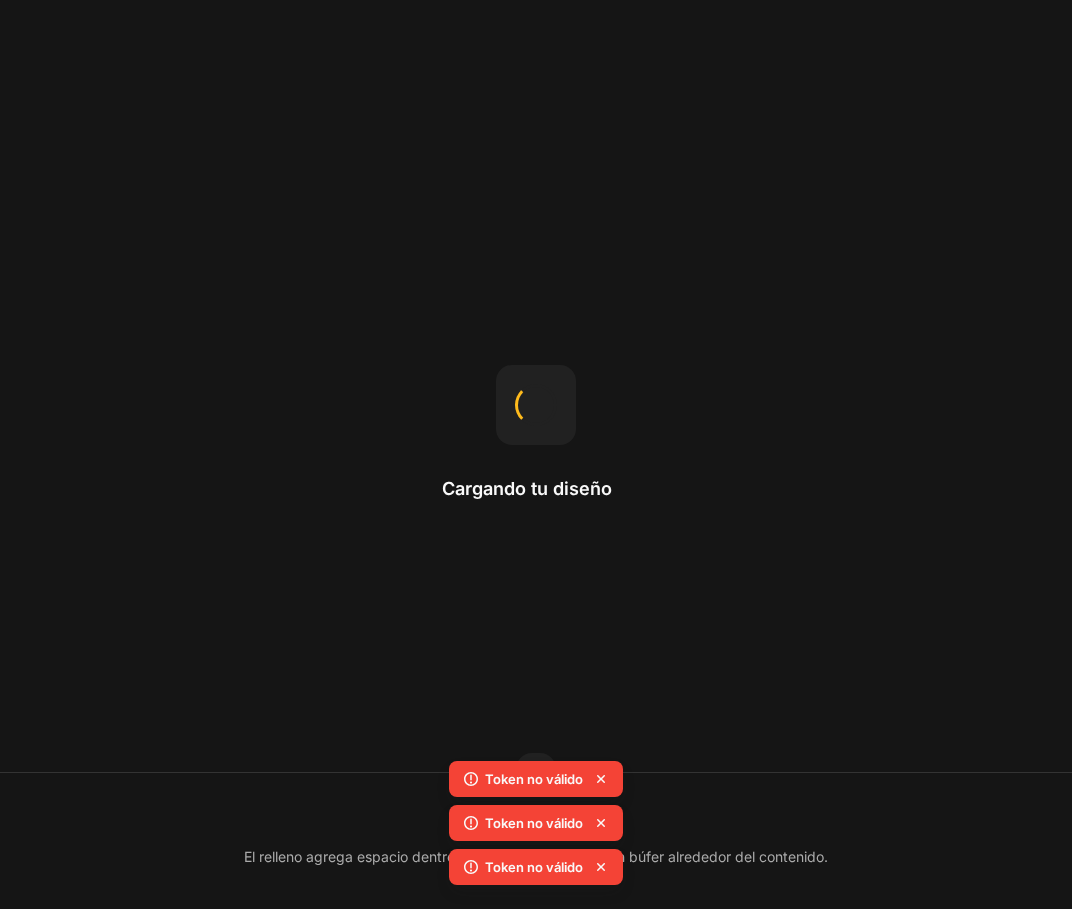 click 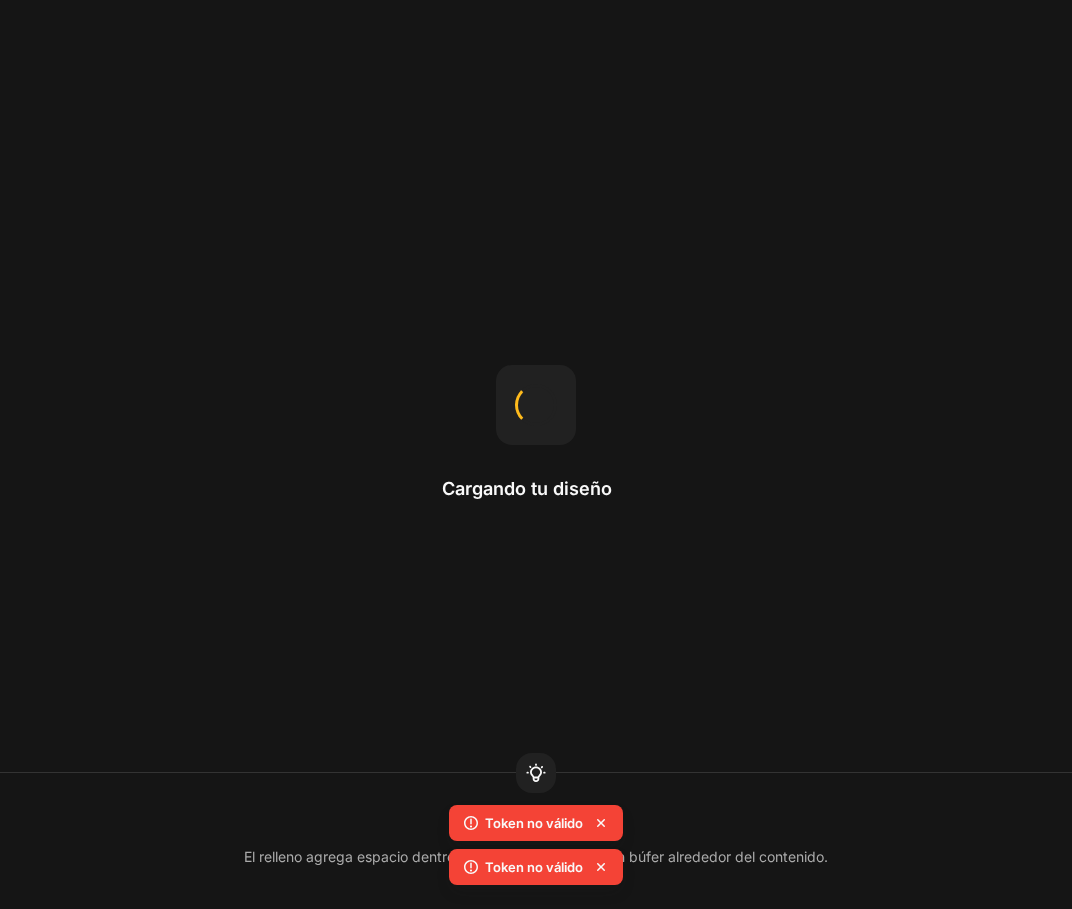click 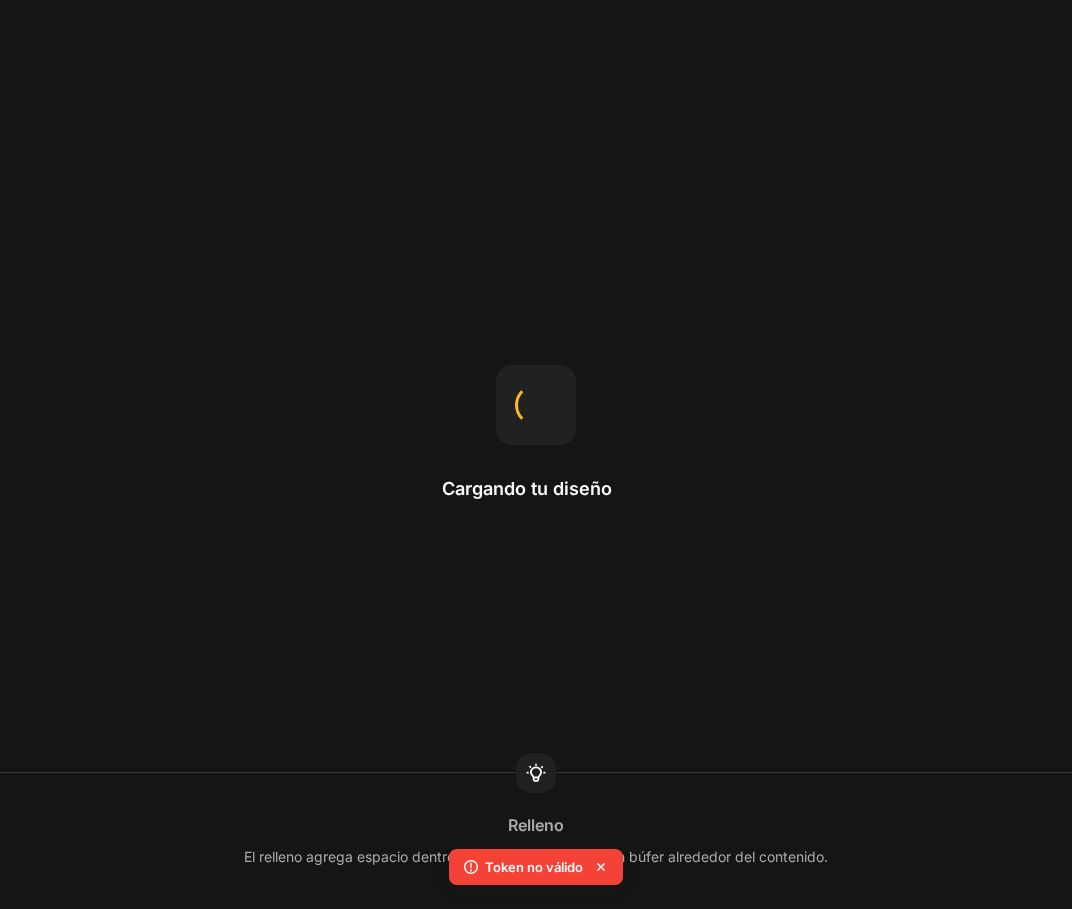 click 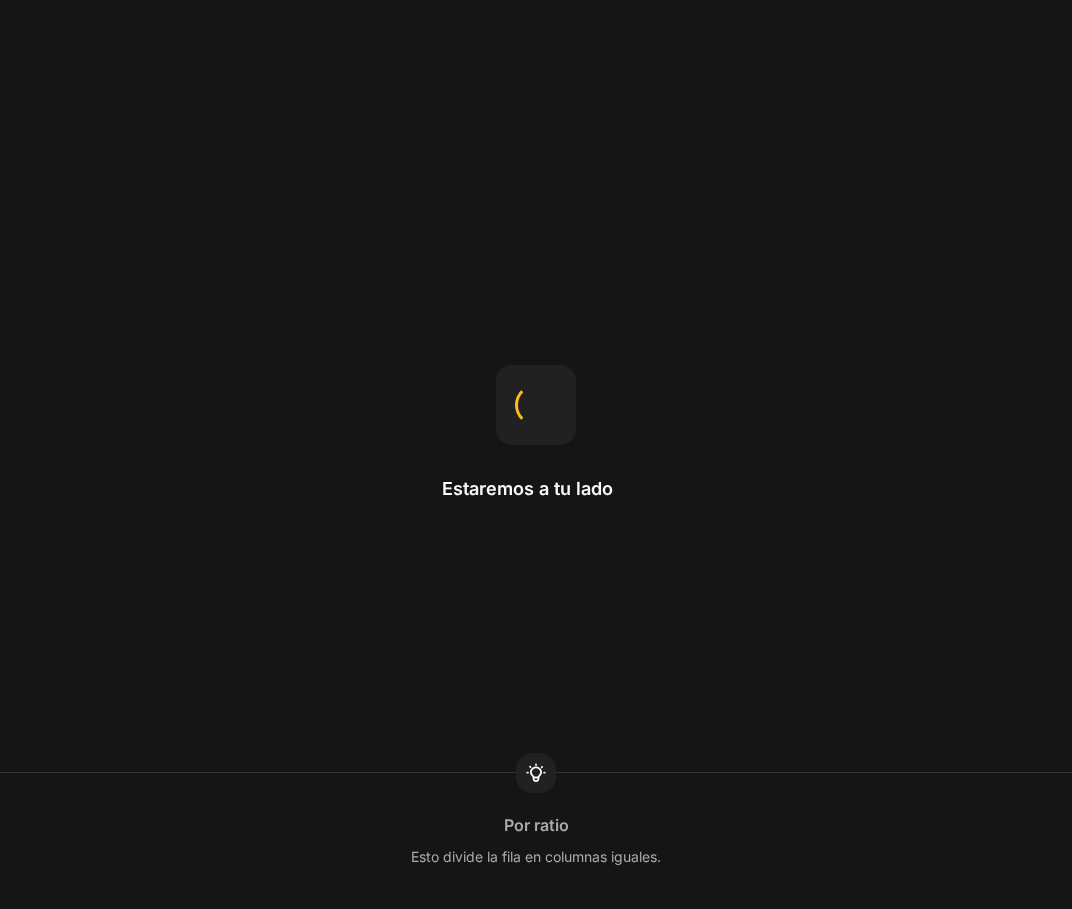 scroll, scrollTop: 0, scrollLeft: 0, axis: both 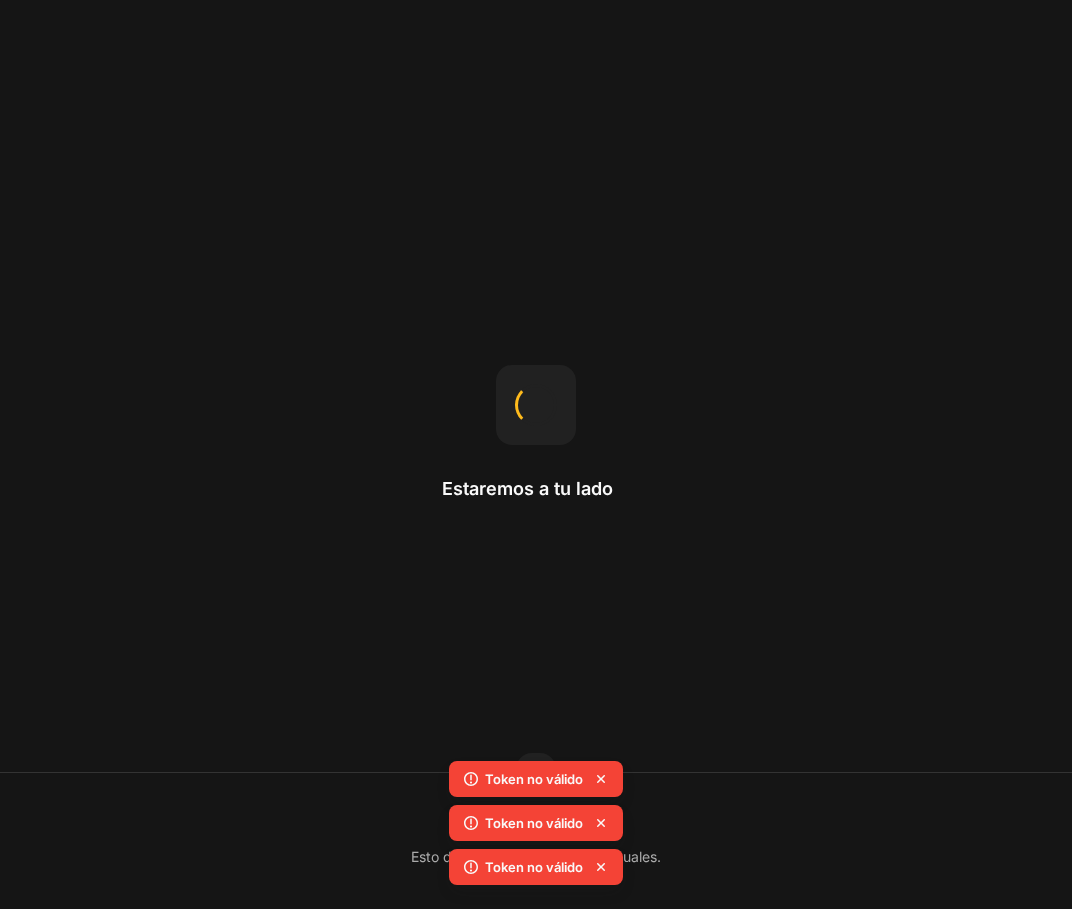 click 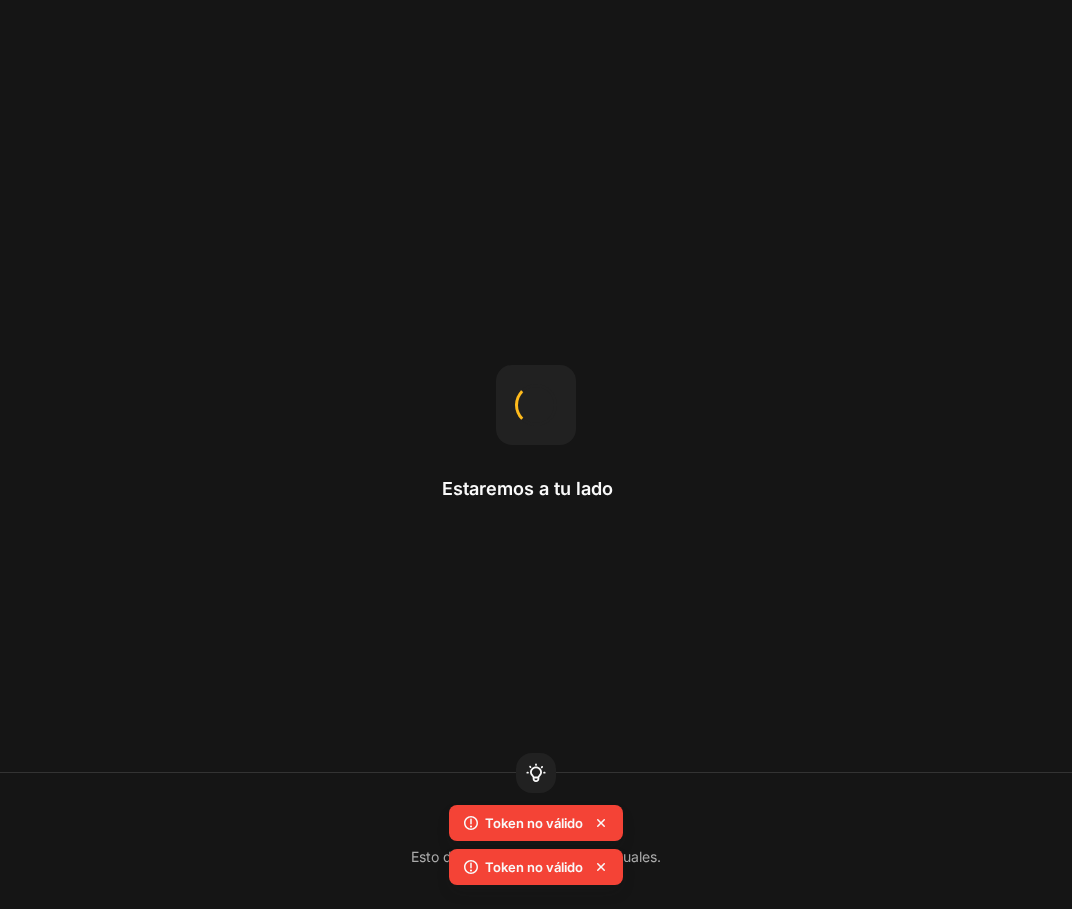 click 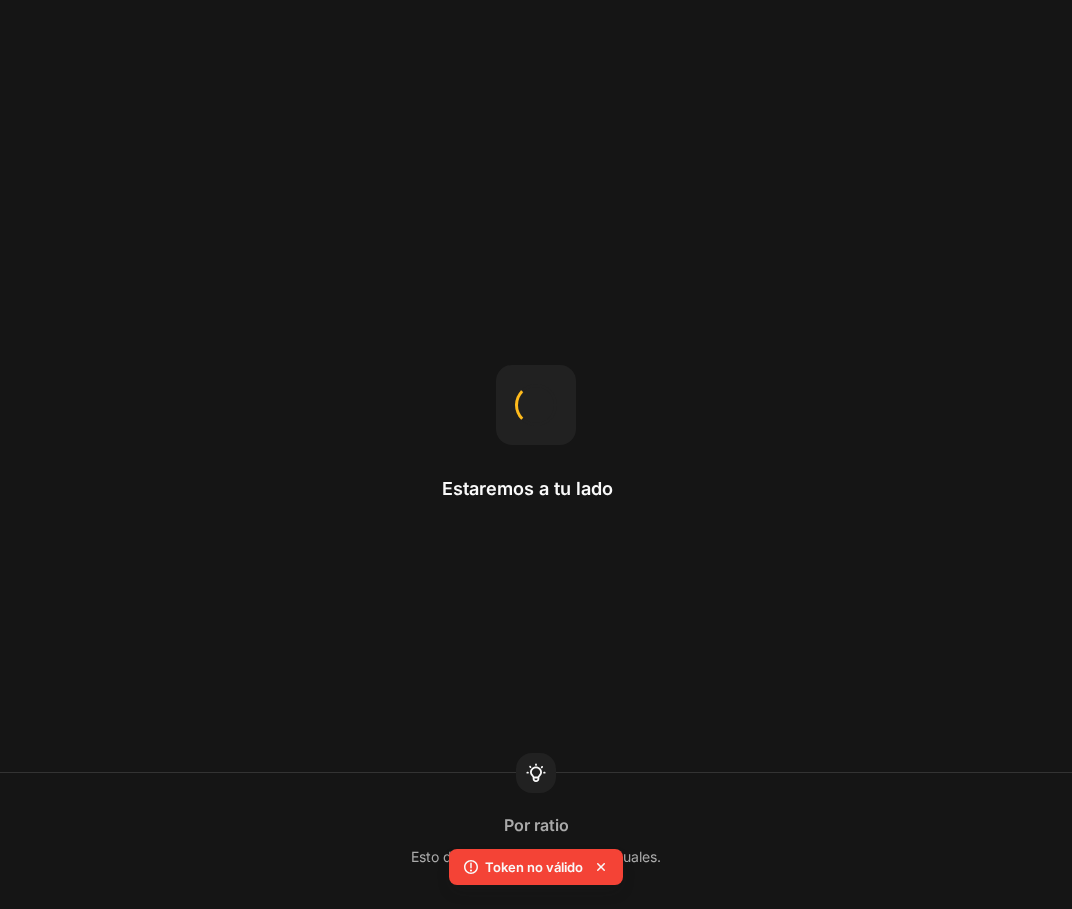 click 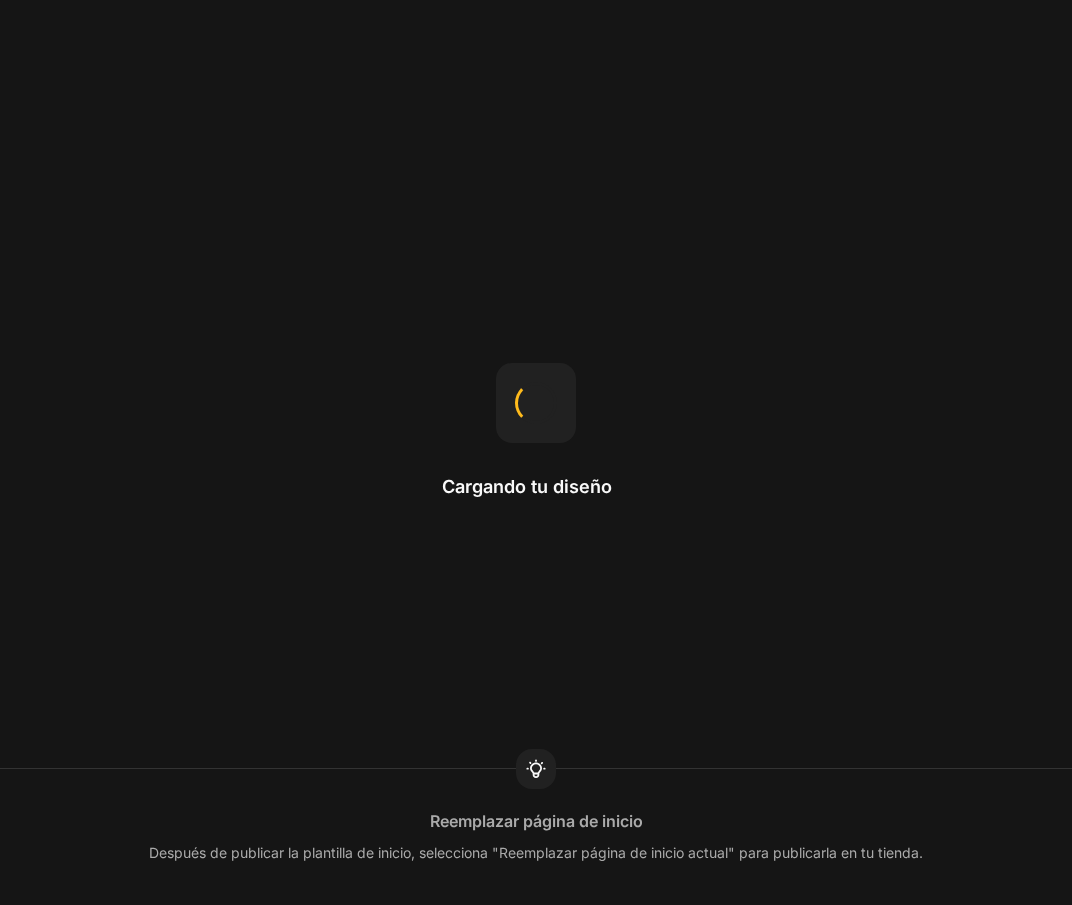 scroll, scrollTop: 0, scrollLeft: 0, axis: both 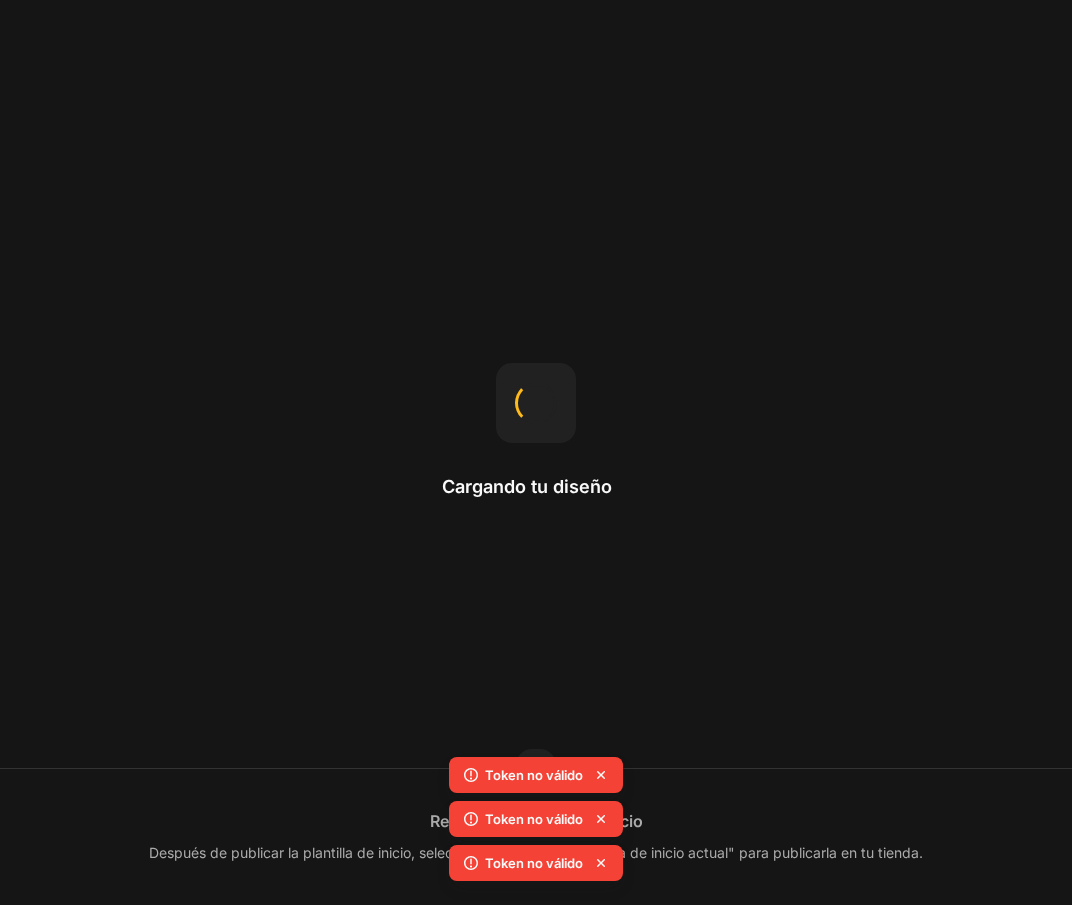 click 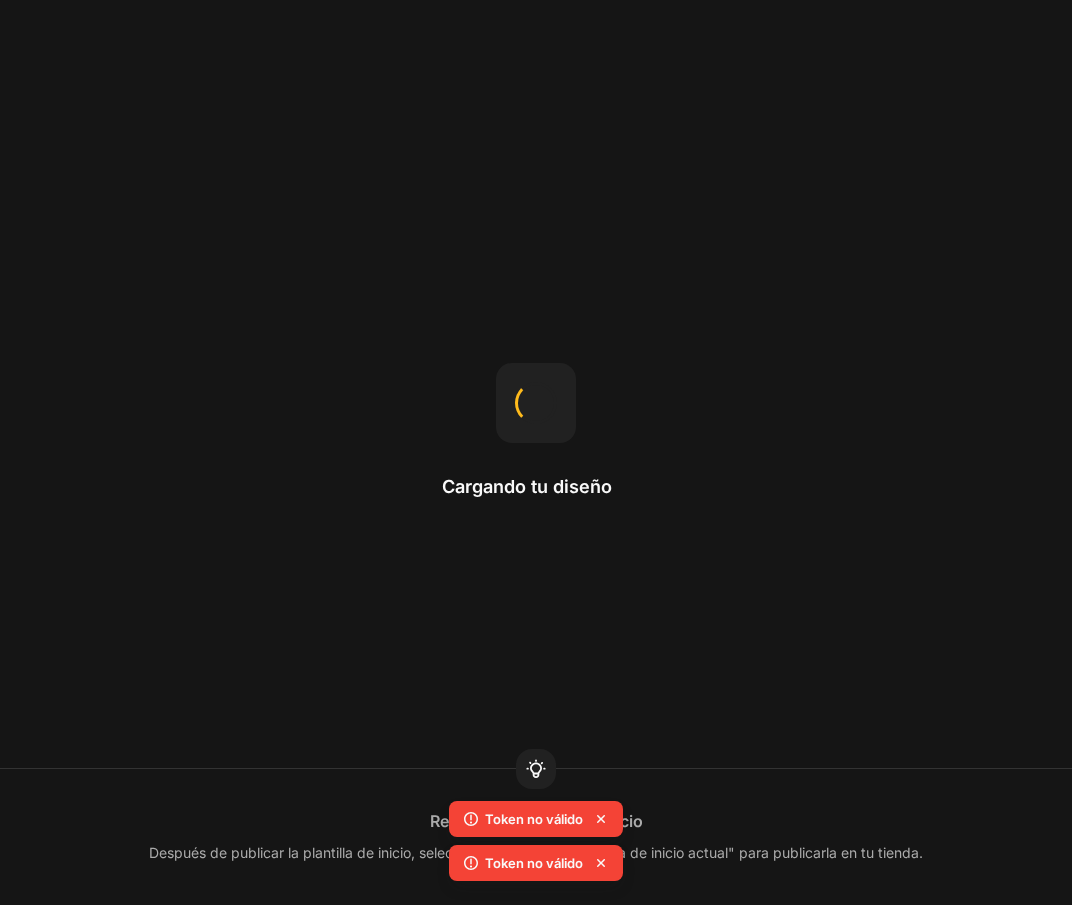 click 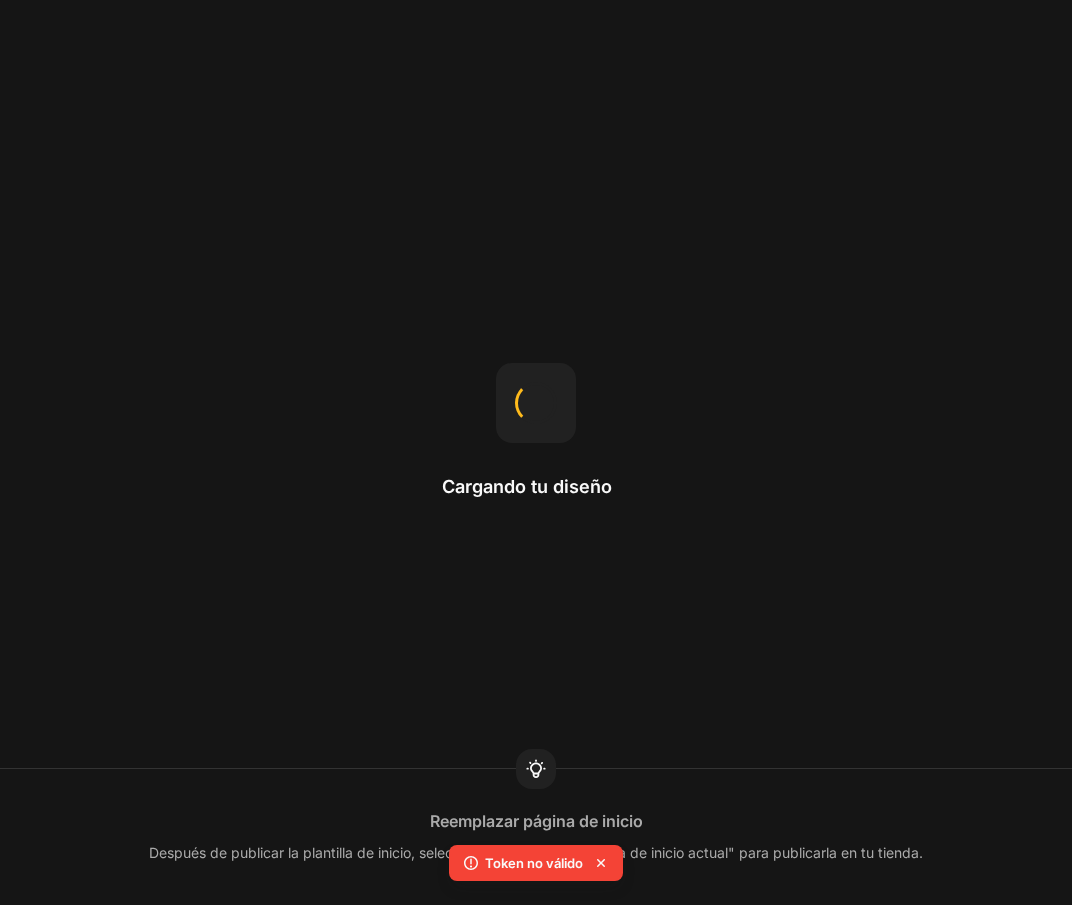 click 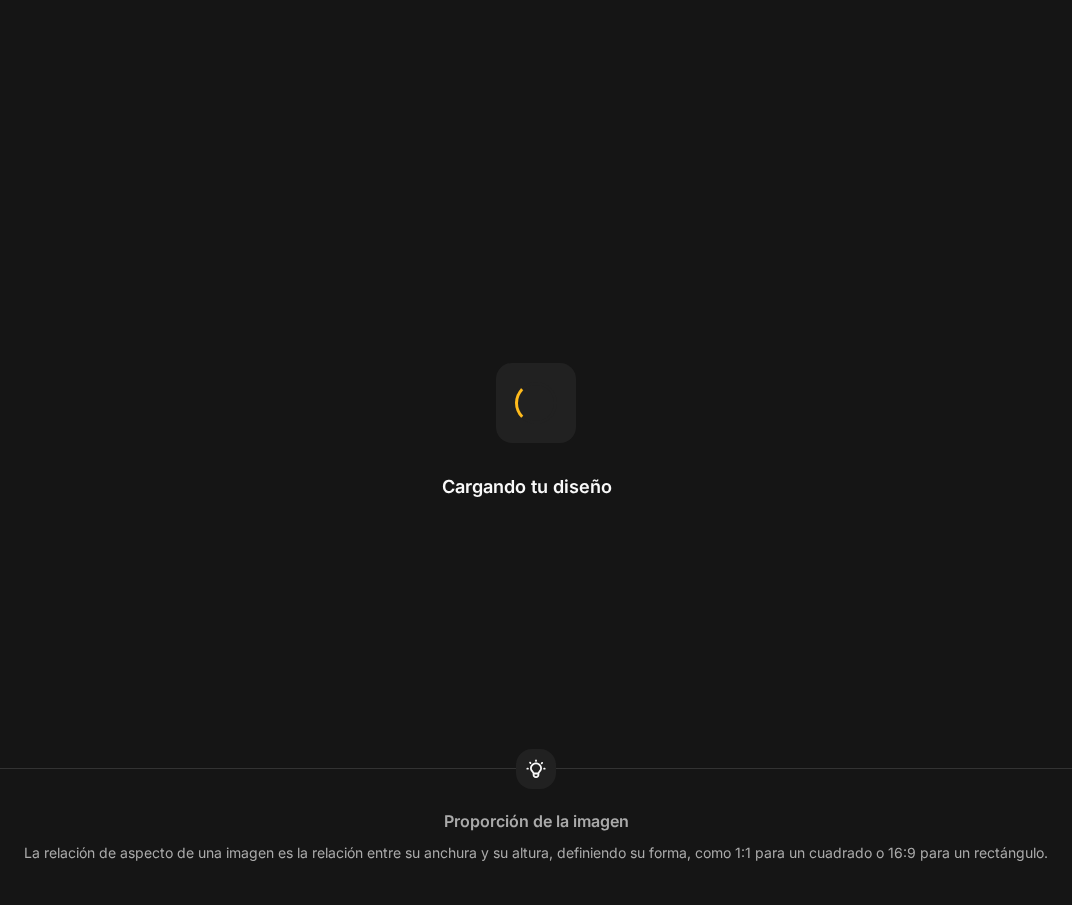 scroll, scrollTop: 0, scrollLeft: 0, axis: both 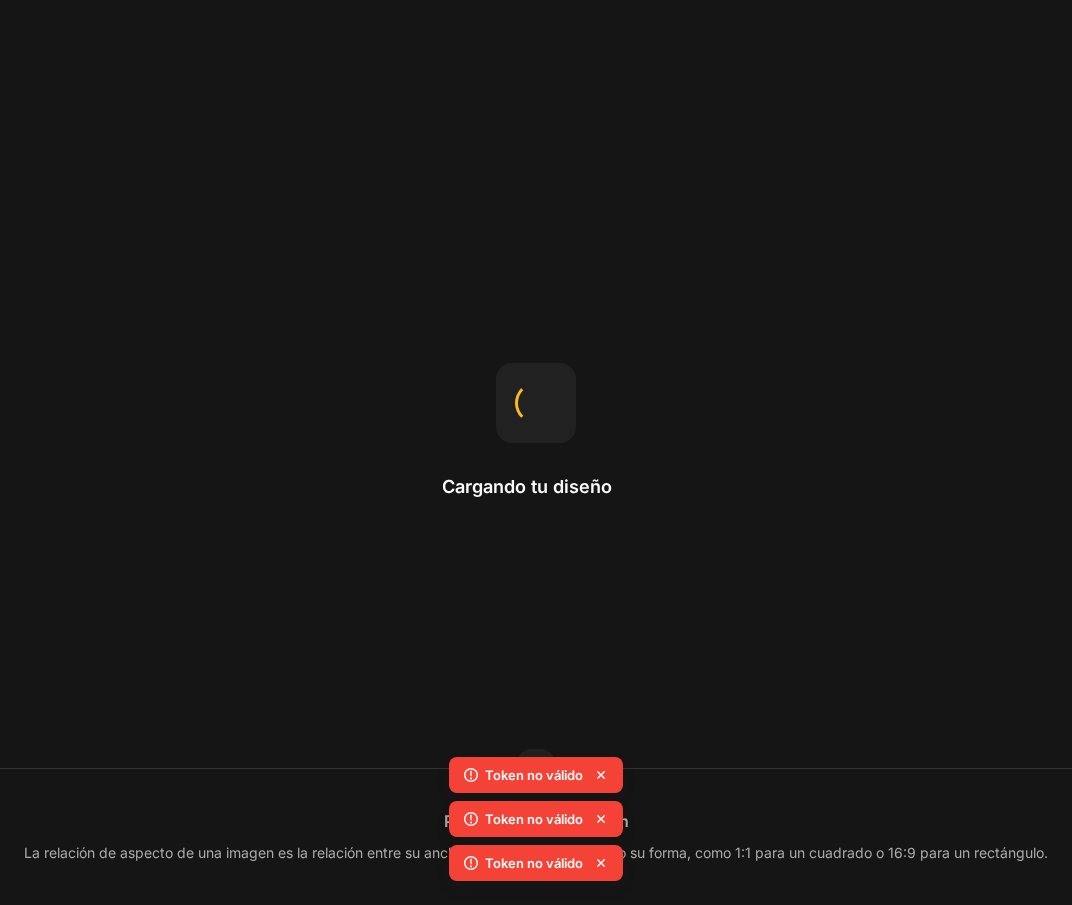 click 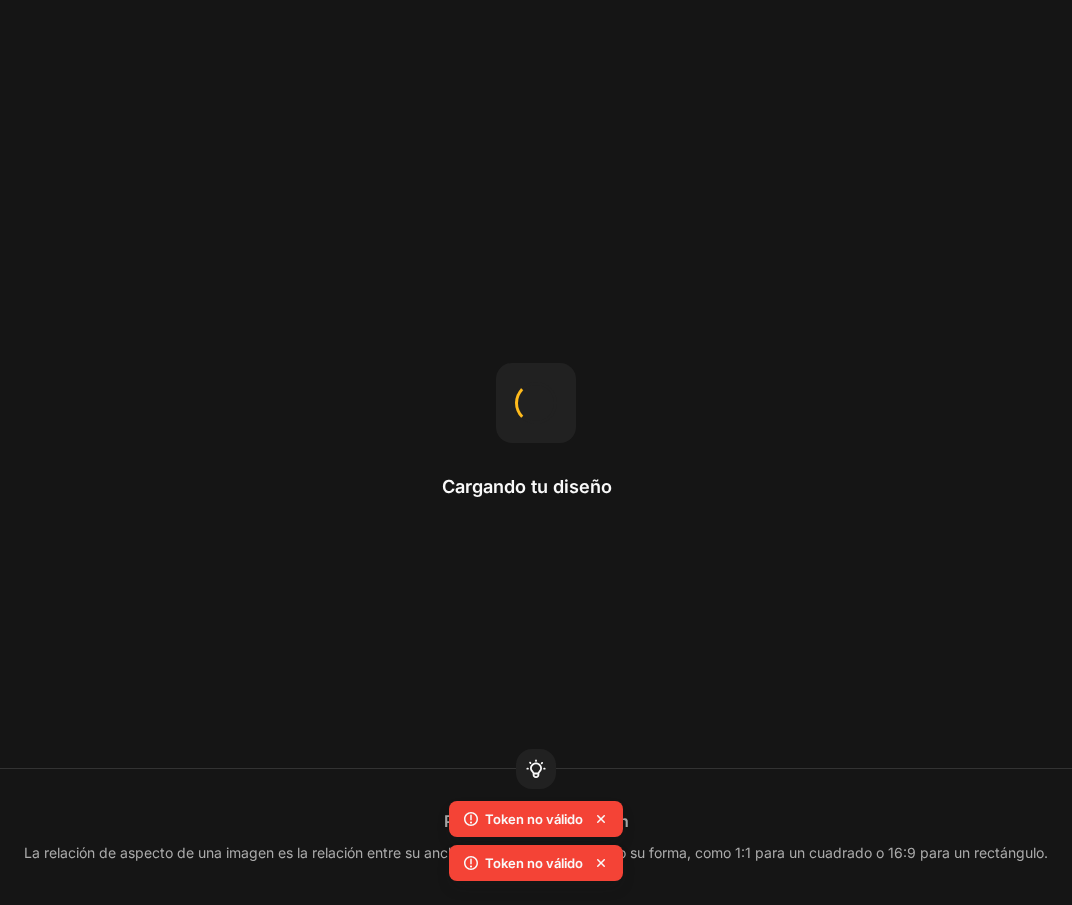 click 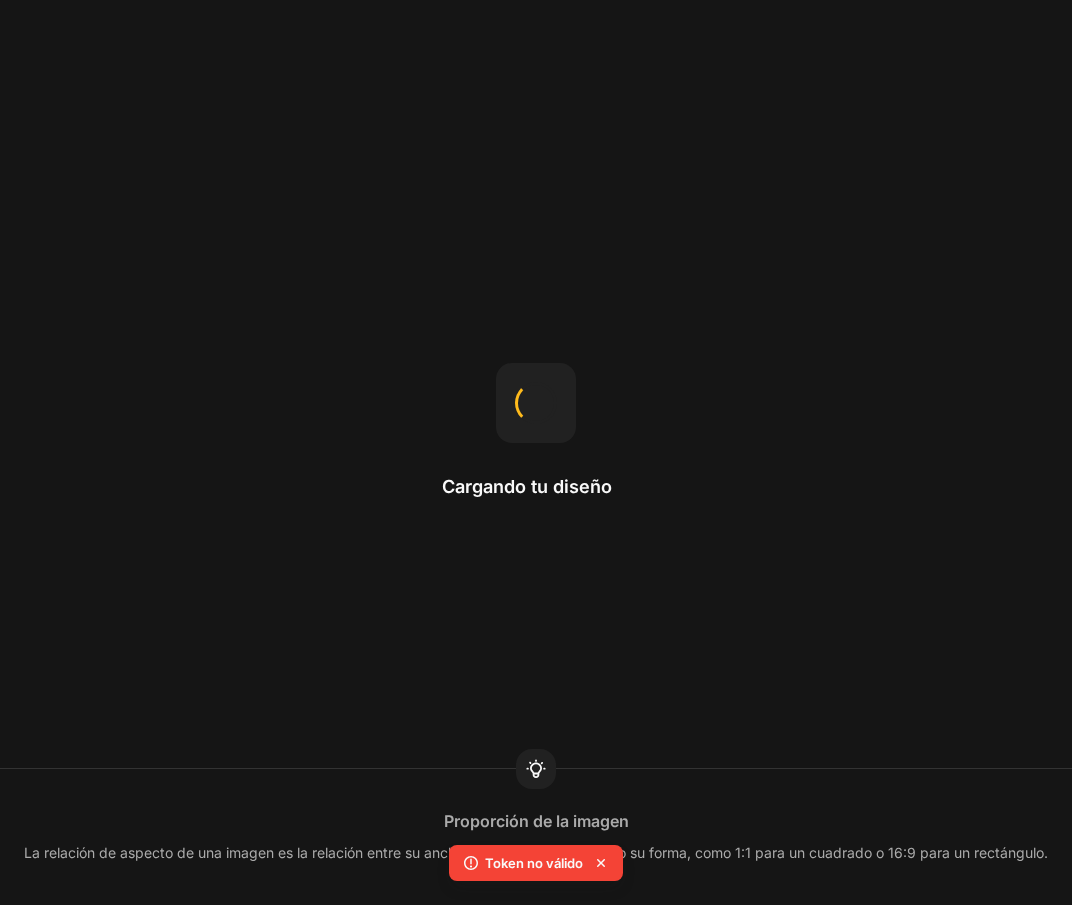 click 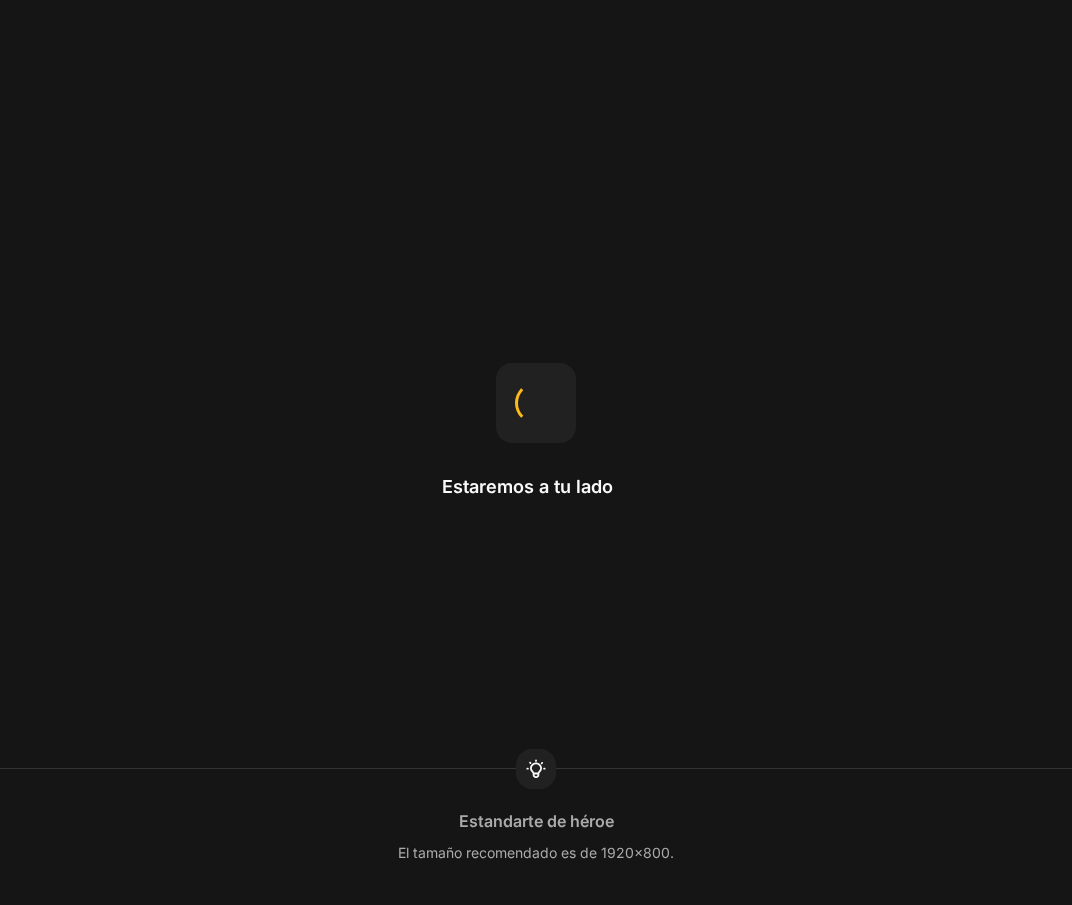 scroll, scrollTop: 0, scrollLeft: 0, axis: both 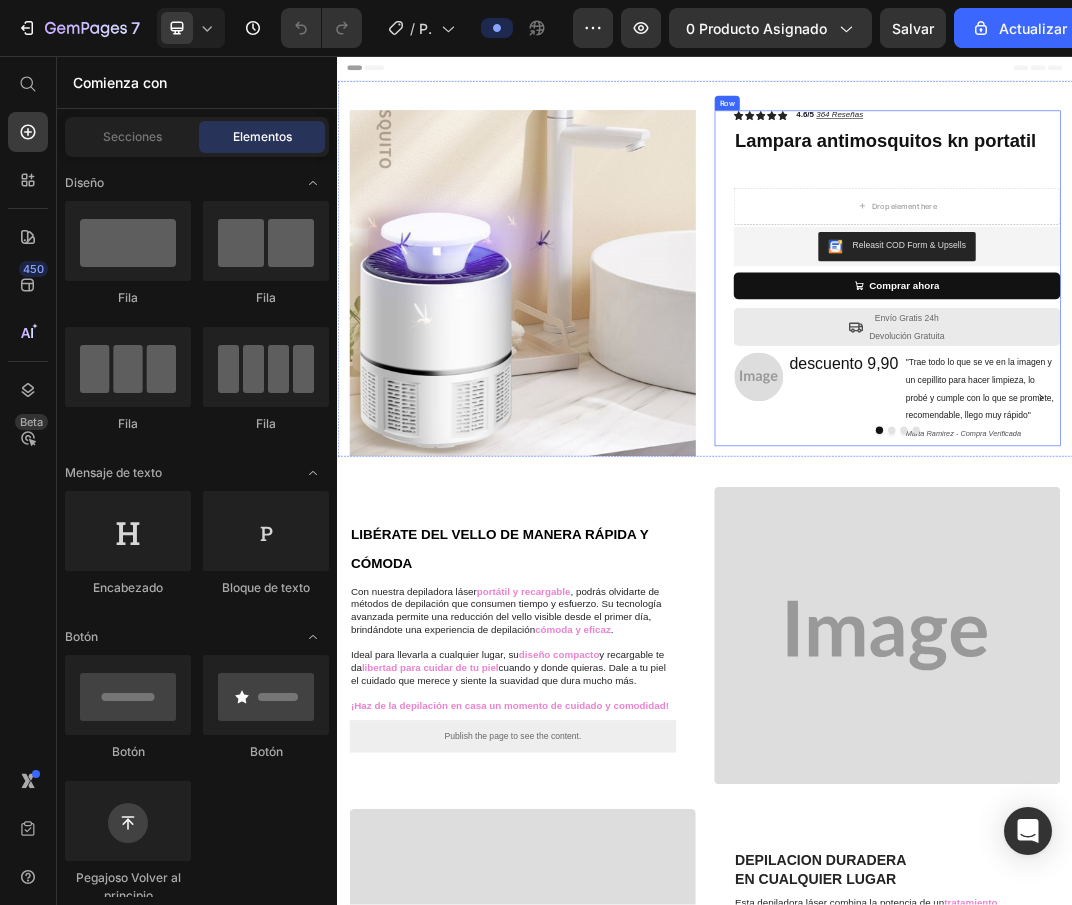 drag, startPoint x: 1094, startPoint y: 220, endPoint x: 1099, endPoint y: 230, distance: 11.18034 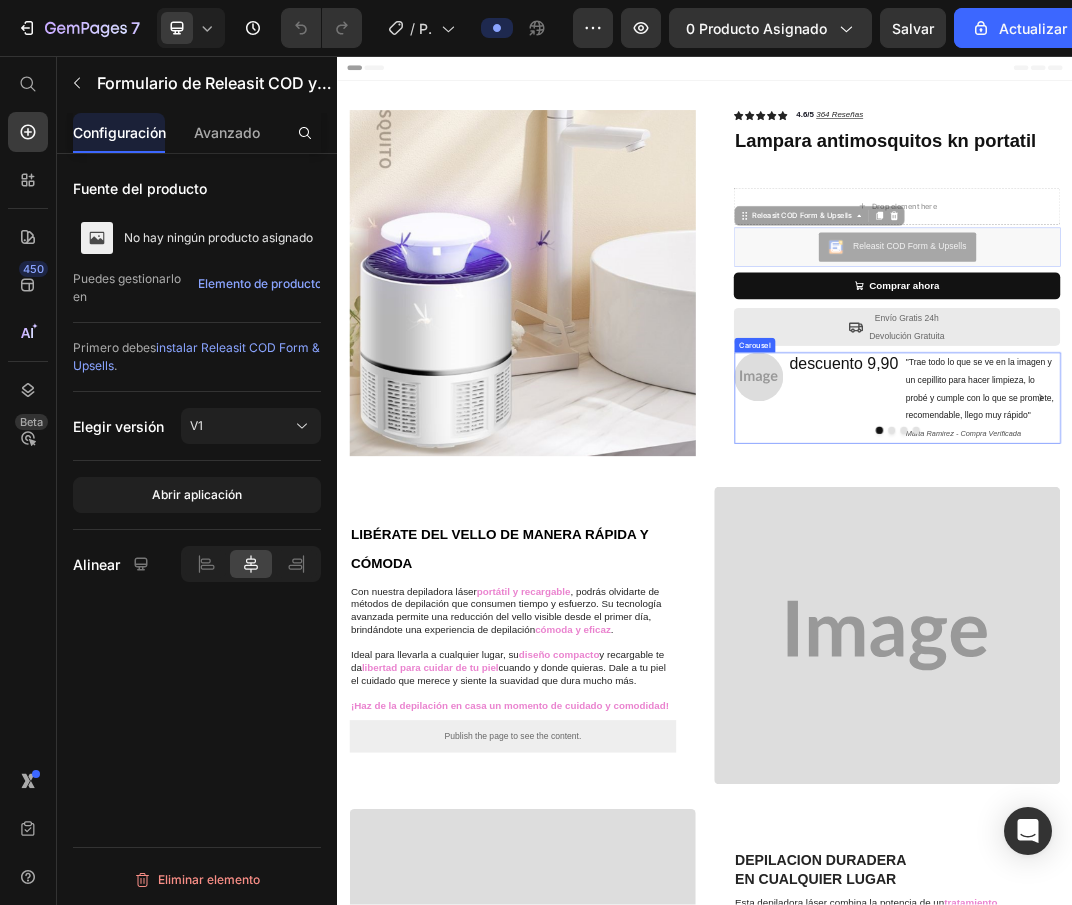 drag, startPoint x: 1300, startPoint y: 361, endPoint x: 2307, endPoint y: 315, distance: 1008.0501 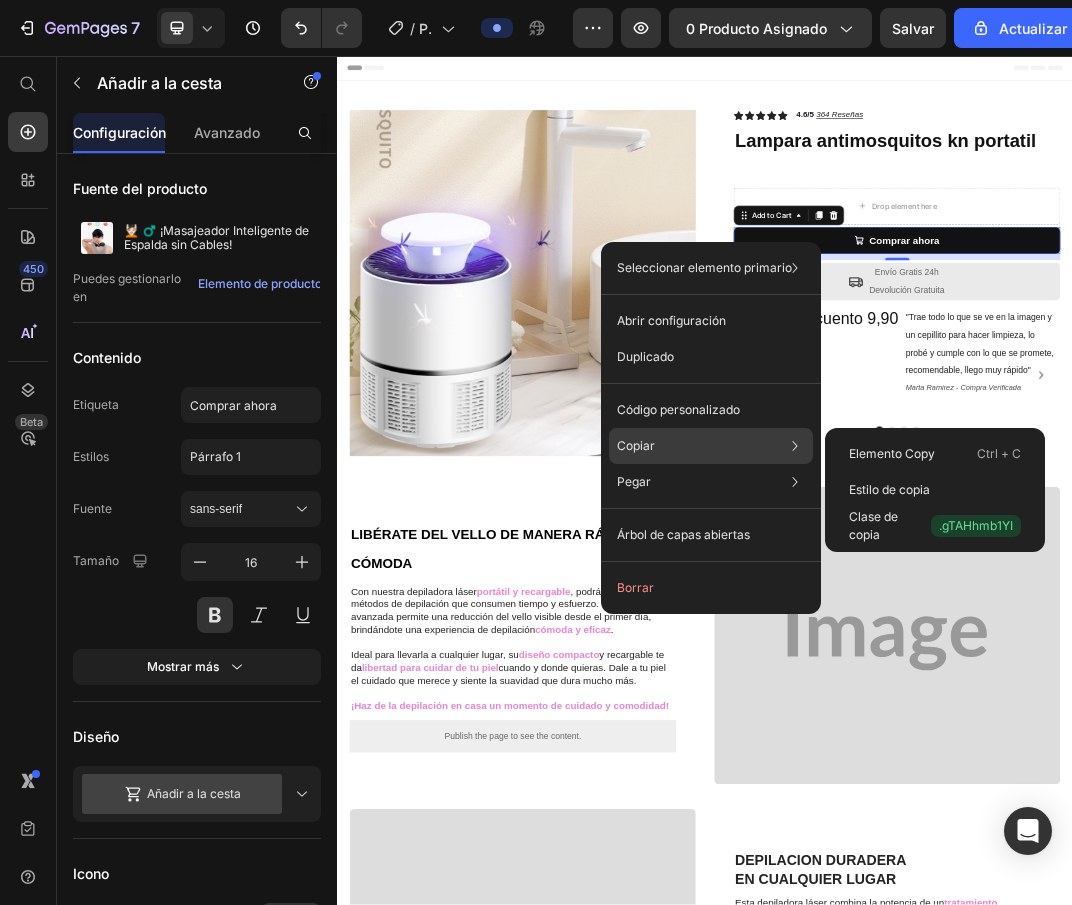 click on "Copiar Elemento Copy  Ctrl + C Estilo de copia  Clase de copia  .gTAHhmb1YI" 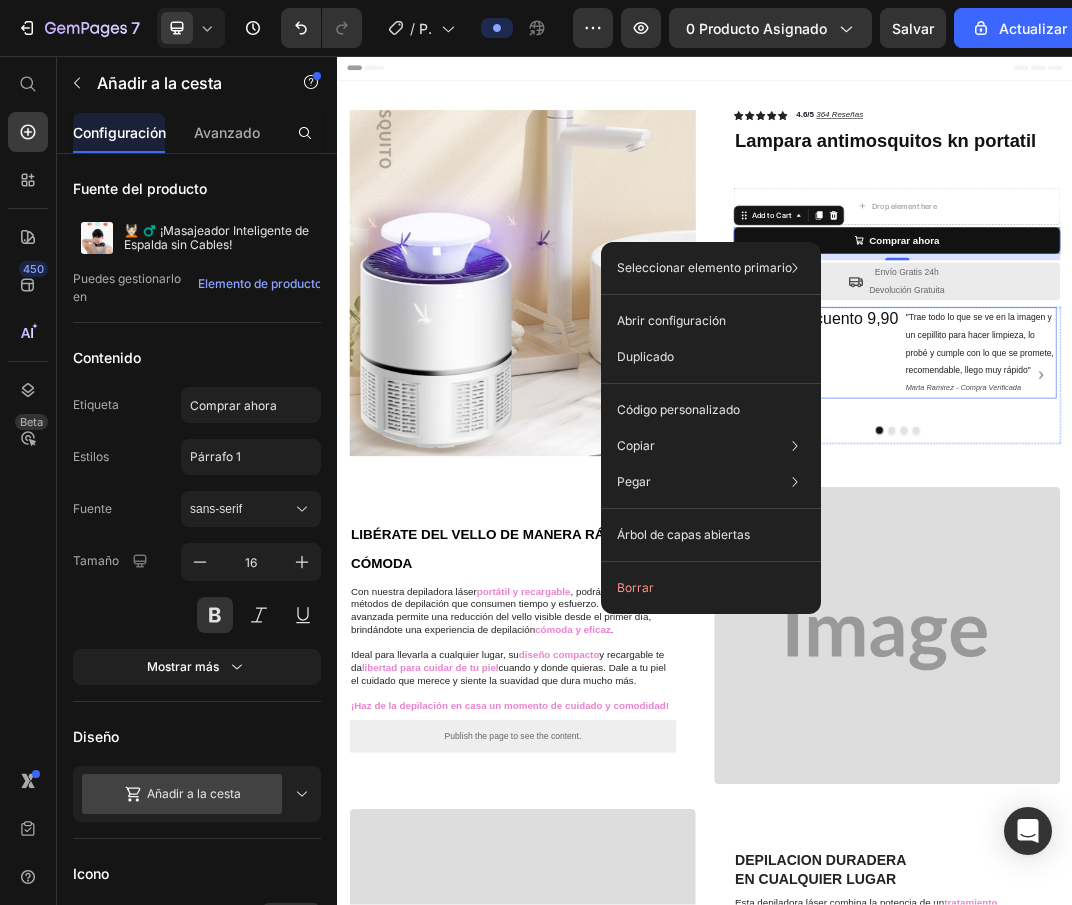 click on "descuento 9,90 Heading" at bounding box center [1163, 540] 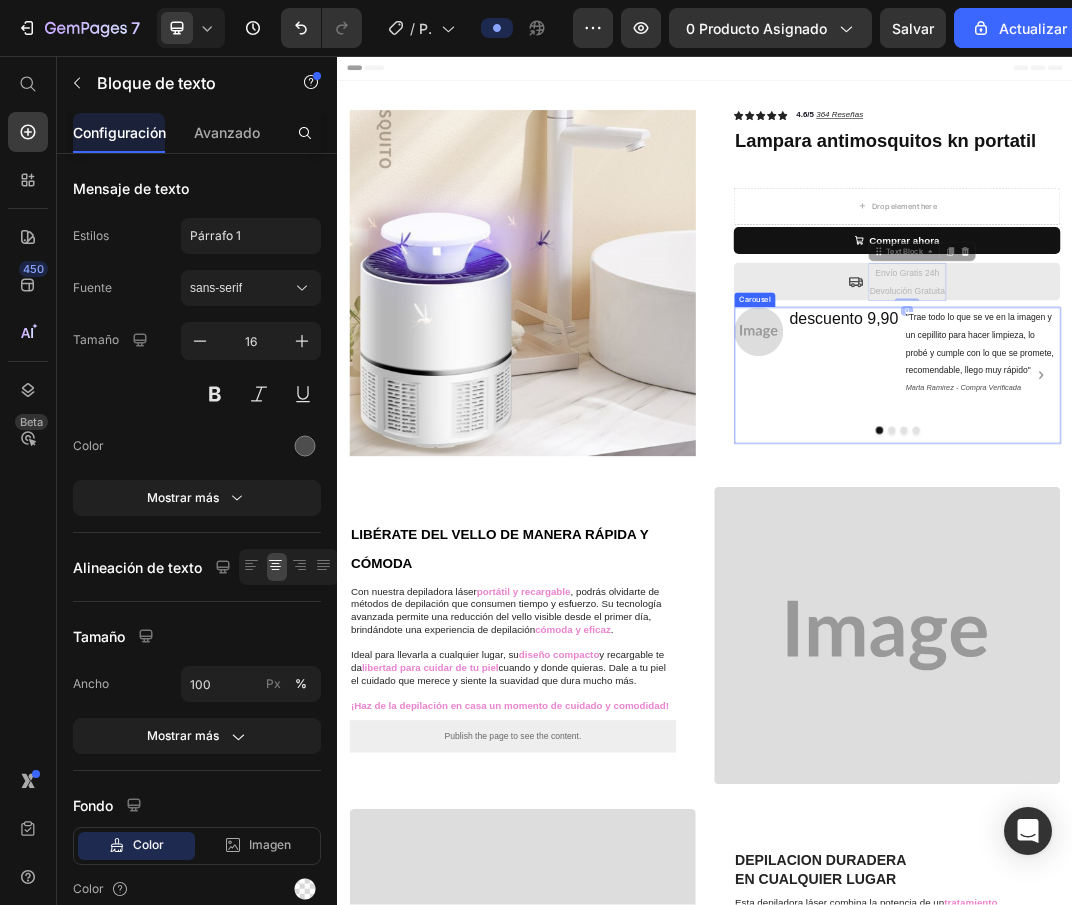 drag, startPoint x: 1347, startPoint y: 411, endPoint x: 2299, endPoint y: 310, distance: 957.34265 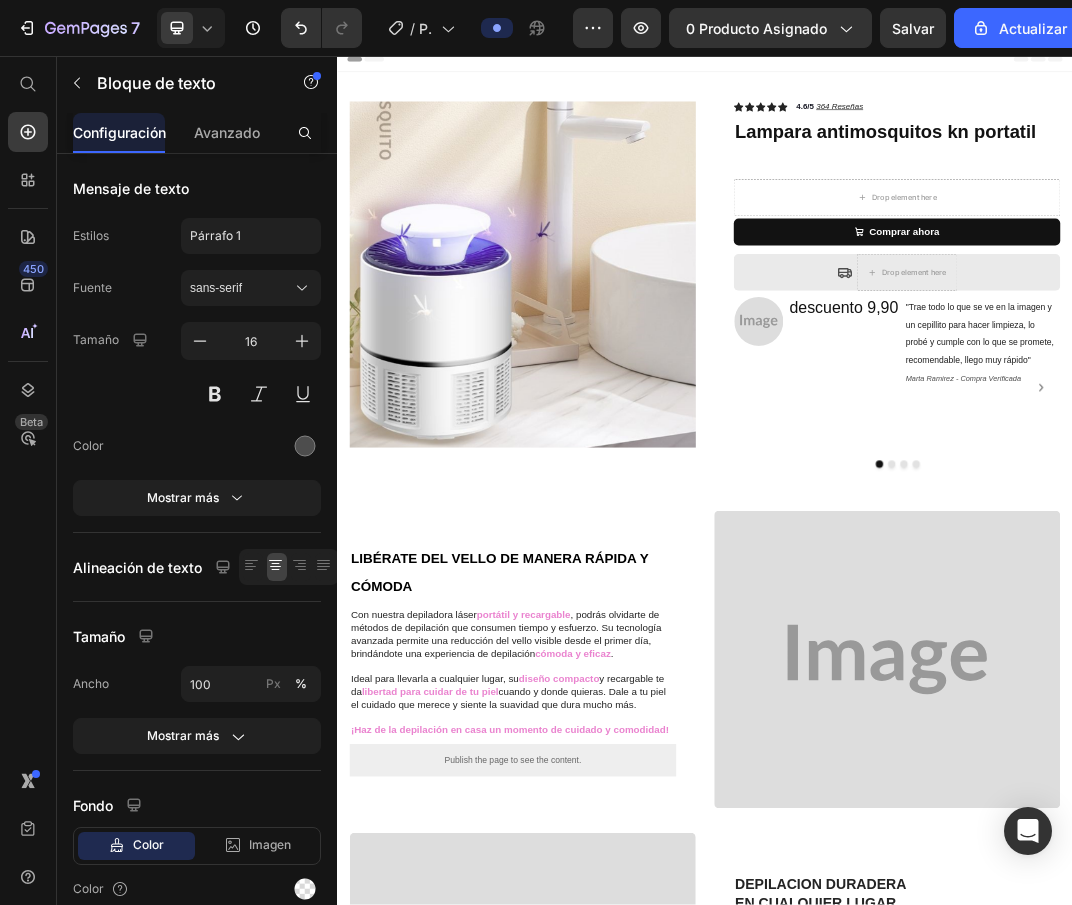 scroll, scrollTop: 0, scrollLeft: 0, axis: both 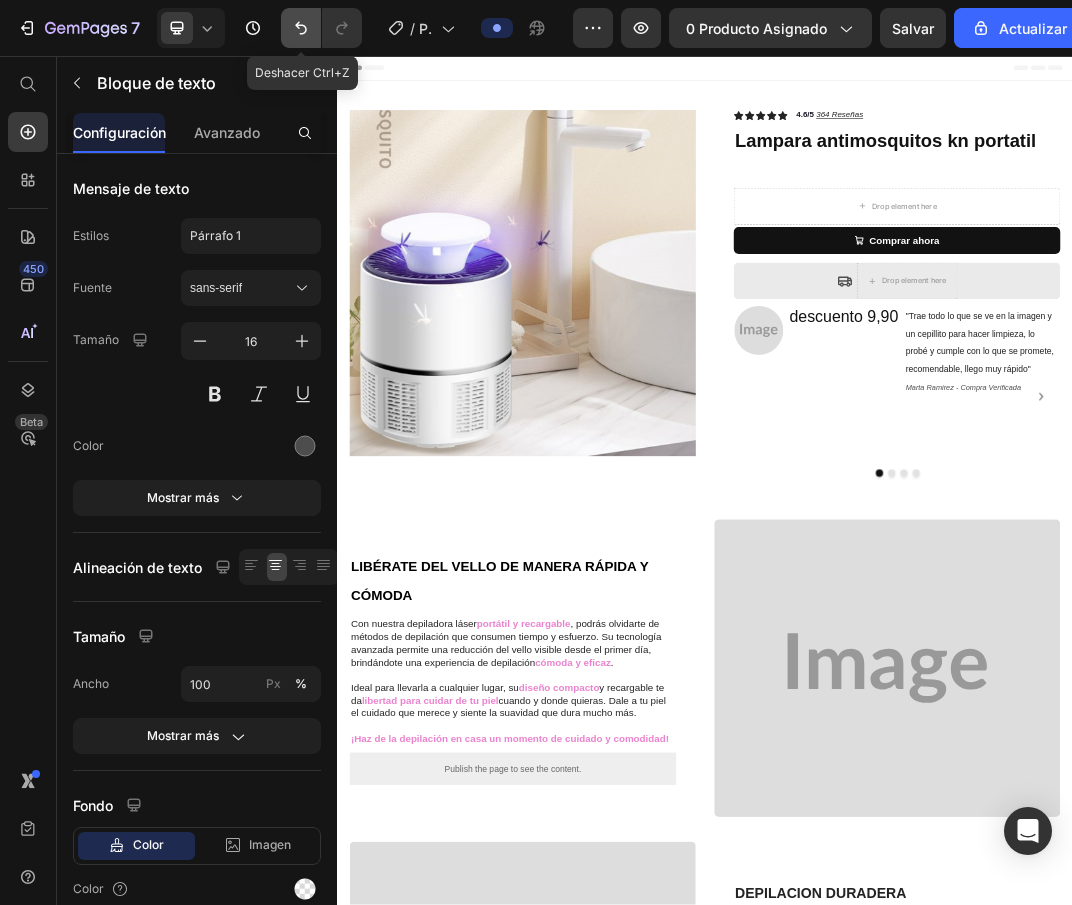 click 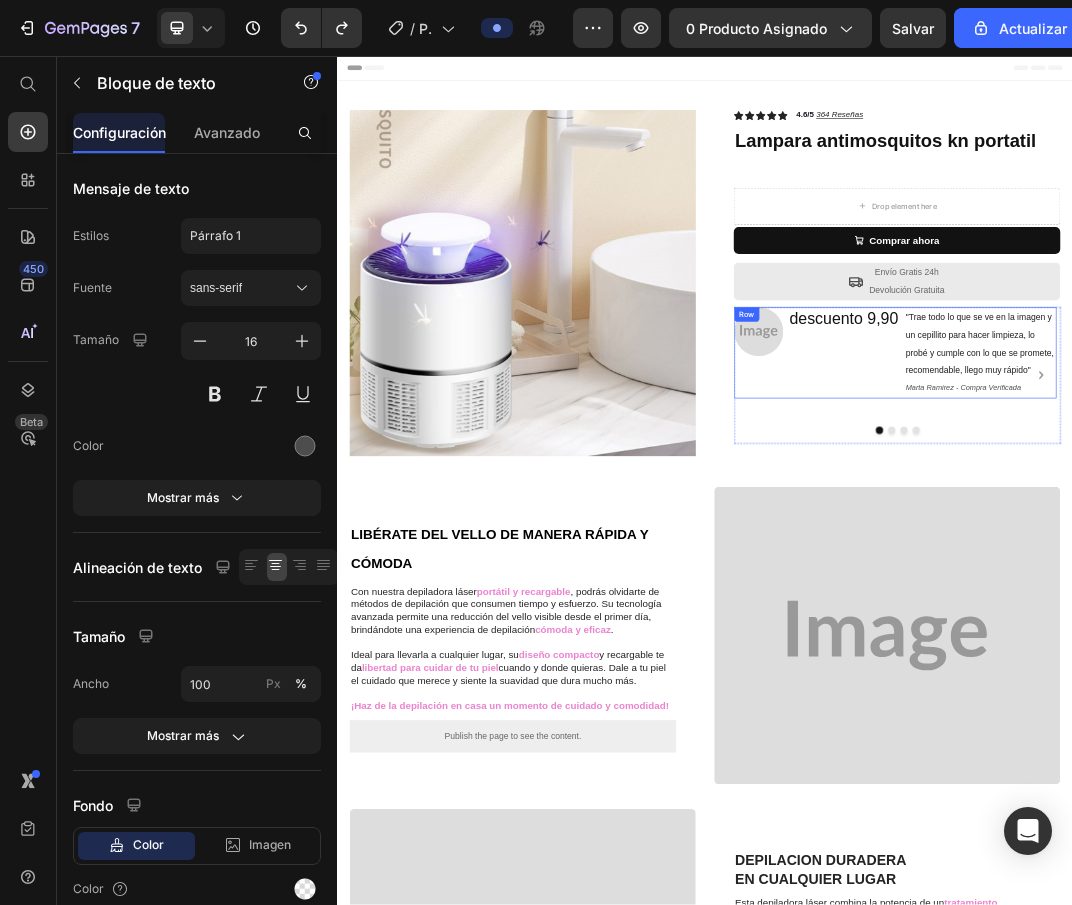 drag, startPoint x: 1182, startPoint y: 567, endPoint x: 1365, endPoint y: 444, distance: 220.4949 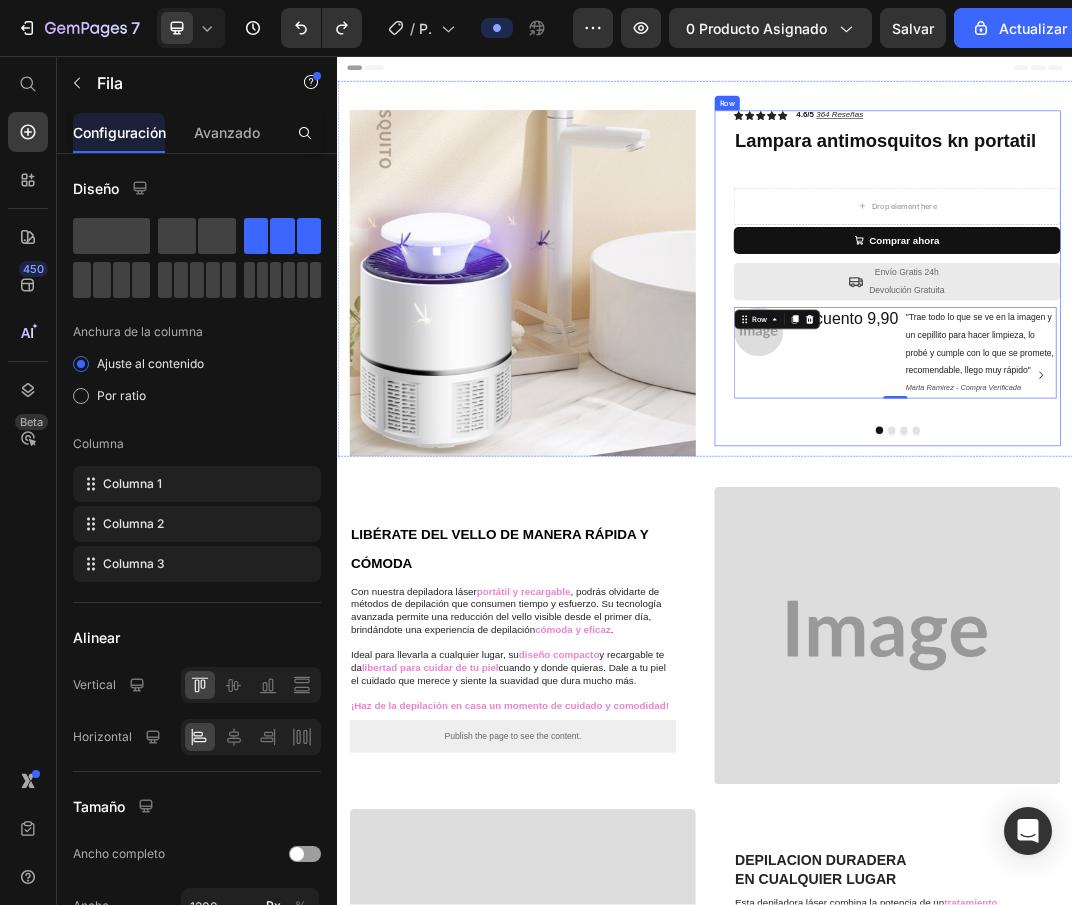 drag, startPoint x: 959, startPoint y: 671, endPoint x: 996, endPoint y: 624, distance: 59.816387 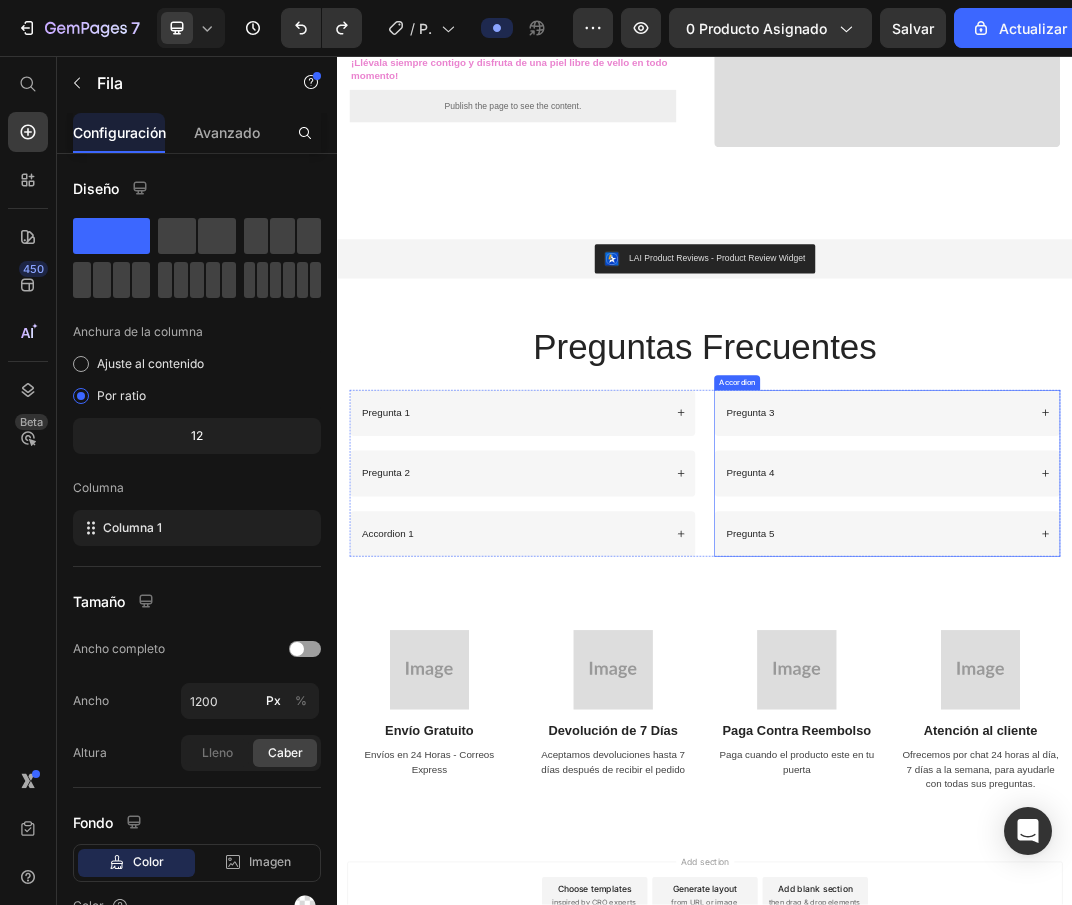 scroll, scrollTop: 1895, scrollLeft: 0, axis: vertical 